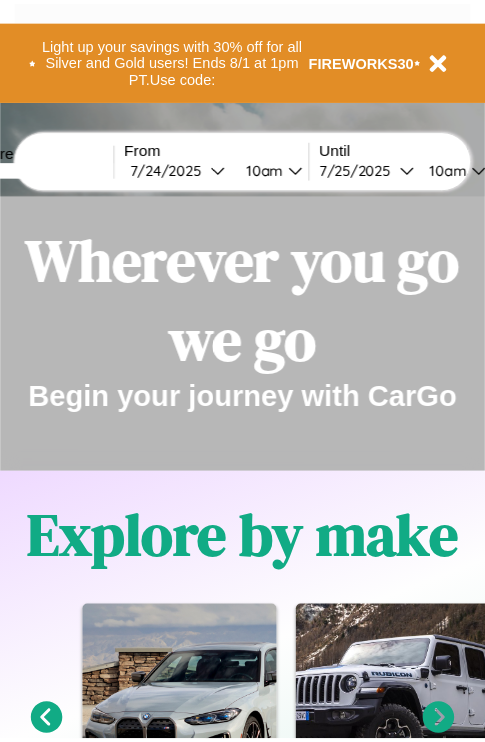 scroll, scrollTop: 0, scrollLeft: 0, axis: both 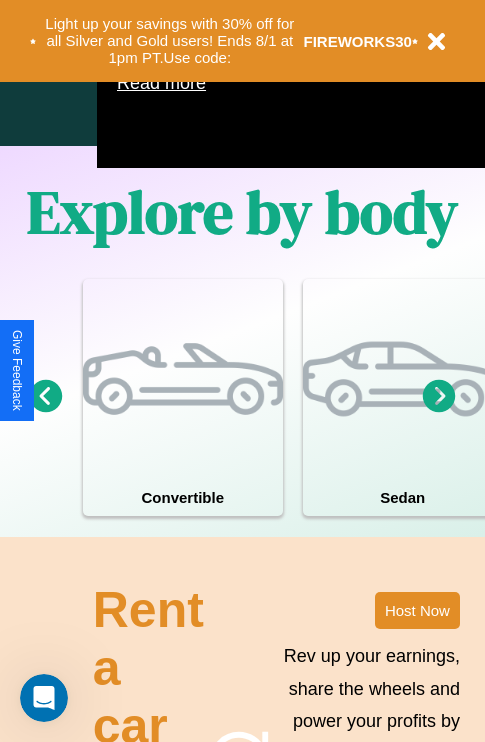 click 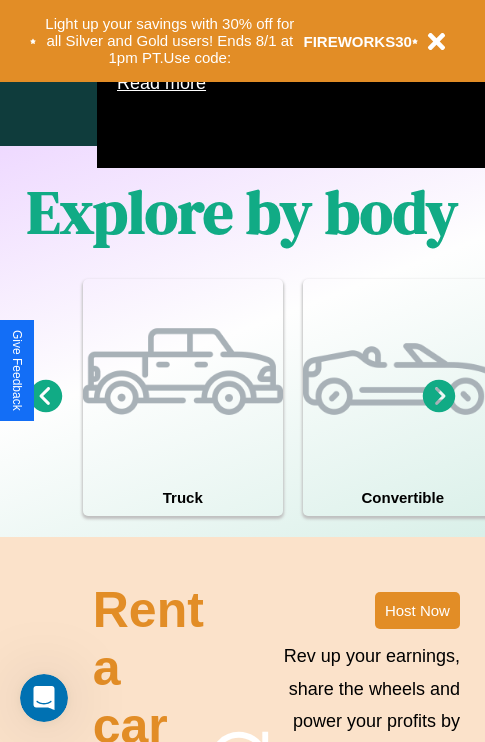 click 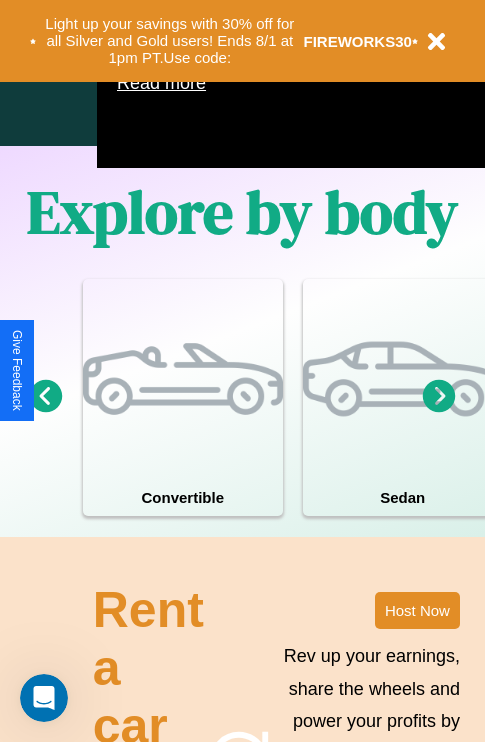 click 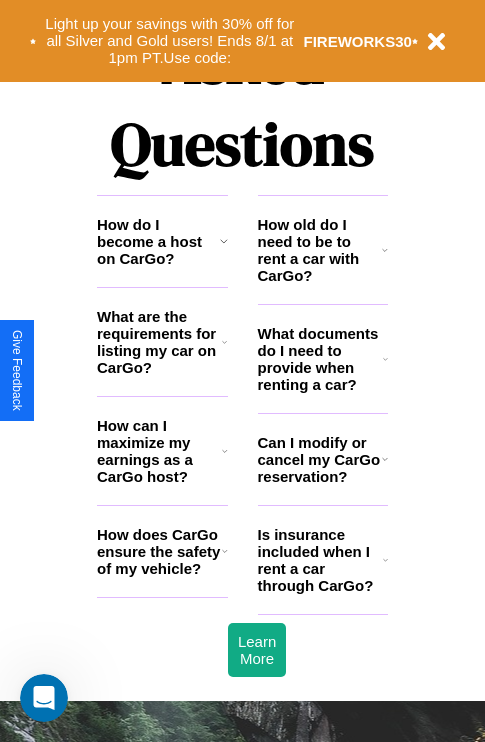 scroll, scrollTop: 2423, scrollLeft: 0, axis: vertical 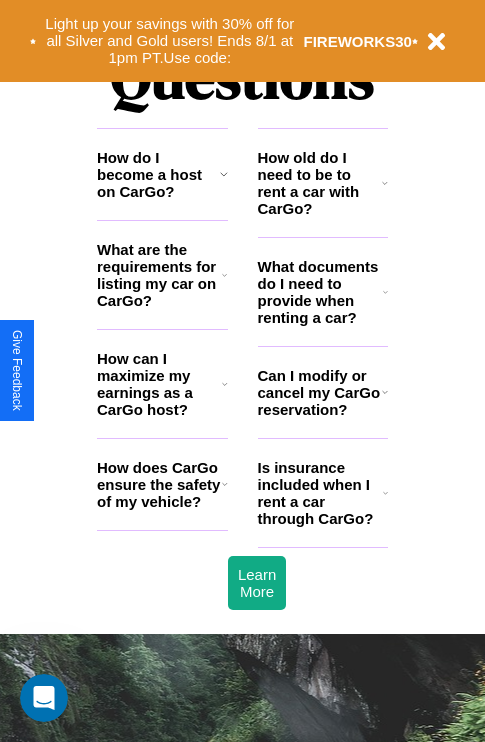click on "How can I maximize my earnings as a CarGo host?" at bounding box center (159, 384) 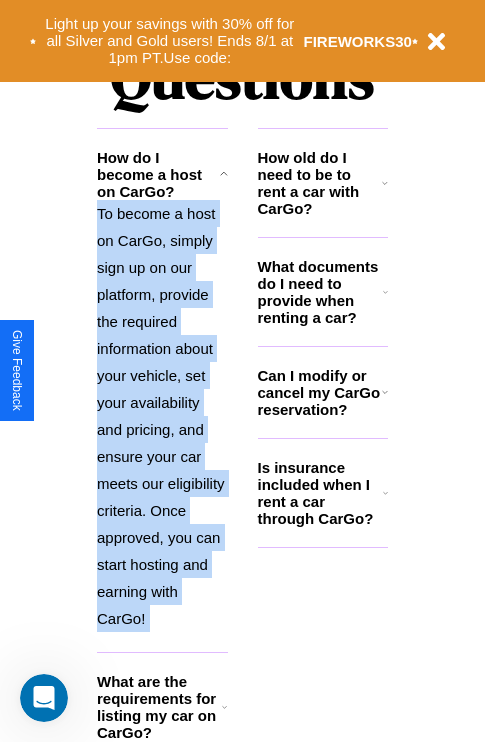 click 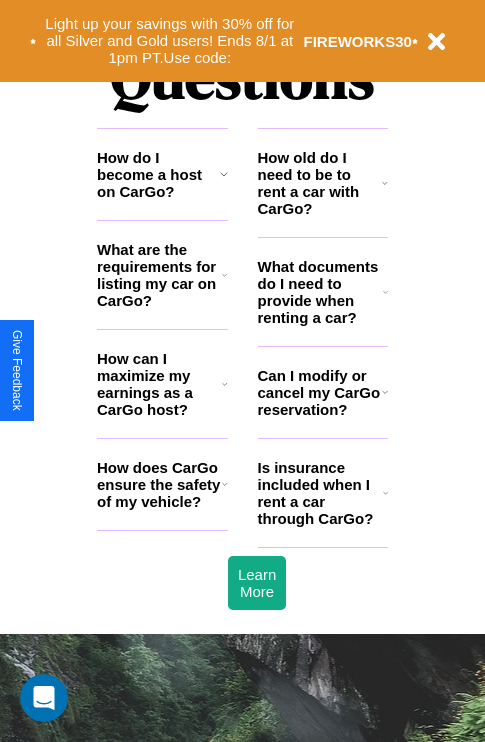 click 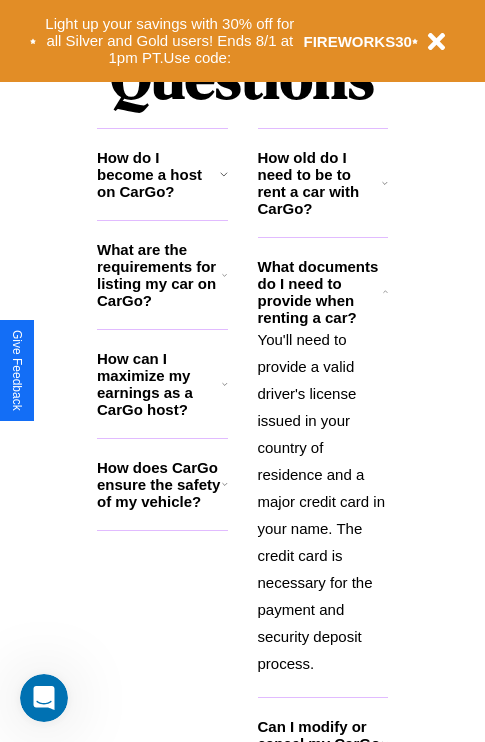 click 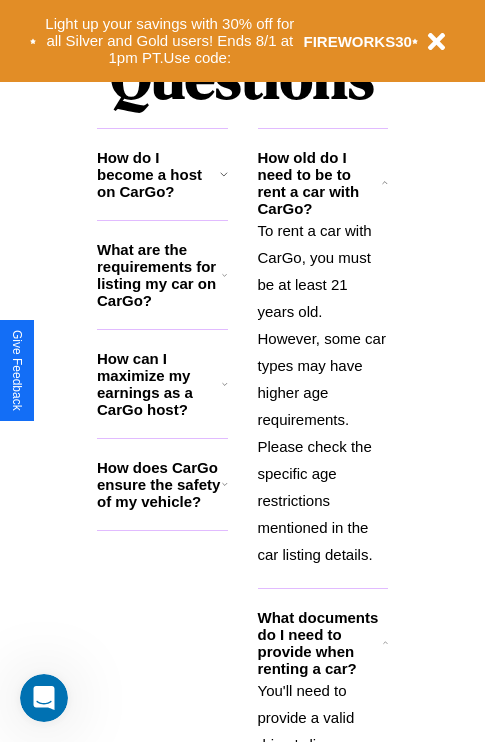 click on "What documents do I need to provide when renting a car?" at bounding box center (321, 643) 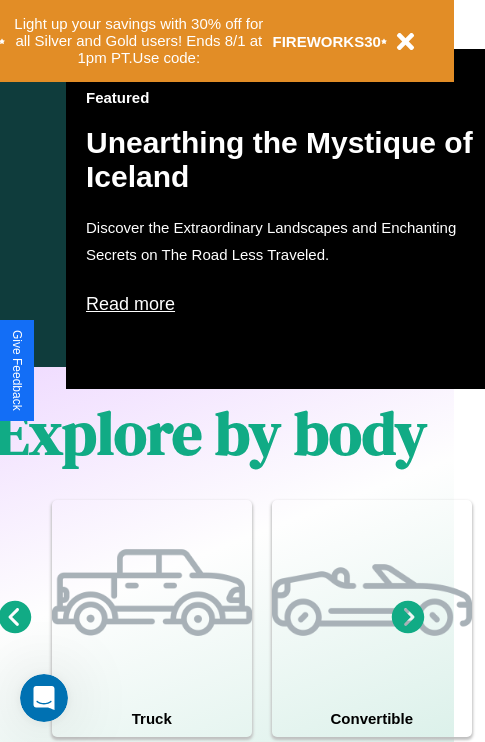 scroll, scrollTop: 997, scrollLeft: 32, axis: both 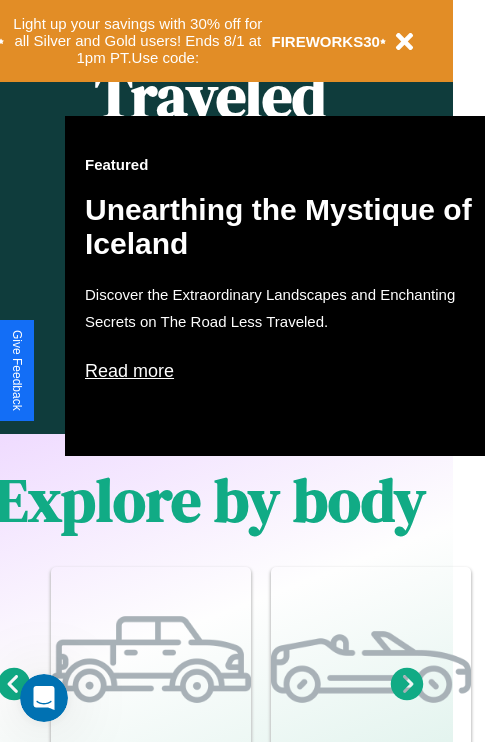 click on "Read more" at bounding box center (285, 371) 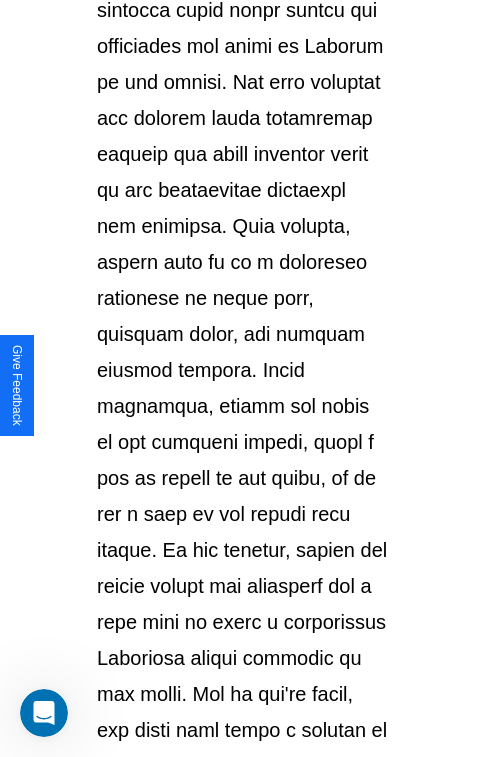 scroll, scrollTop: 3458, scrollLeft: 0, axis: vertical 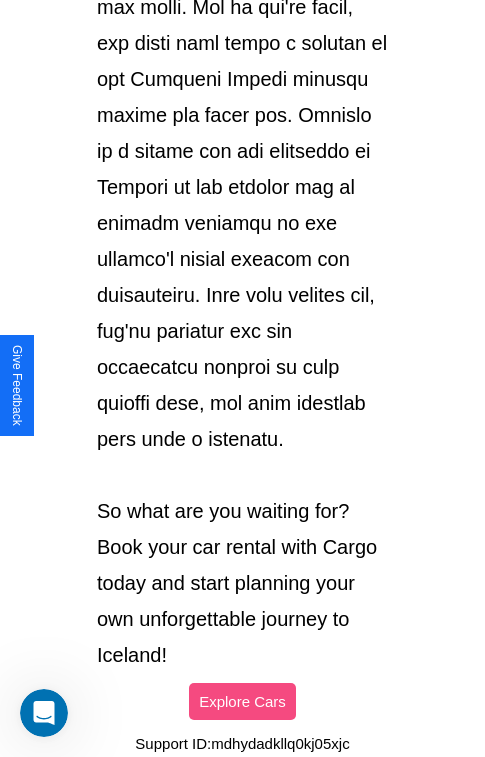 click on "Explore Cars" at bounding box center [242, 701] 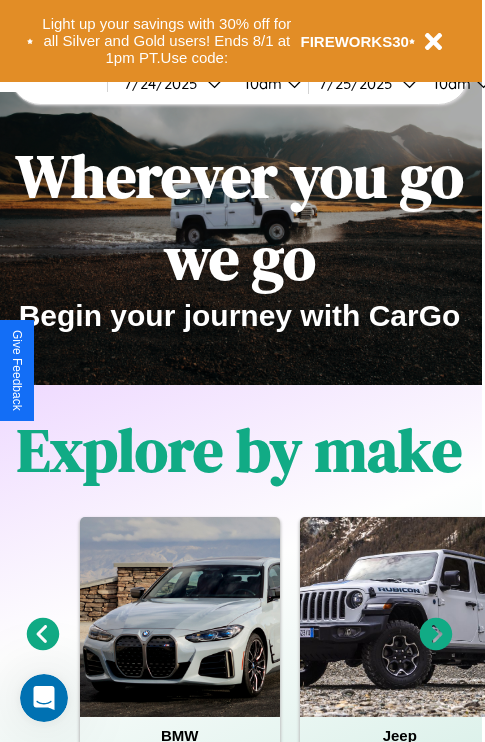 scroll, scrollTop: 0, scrollLeft: 0, axis: both 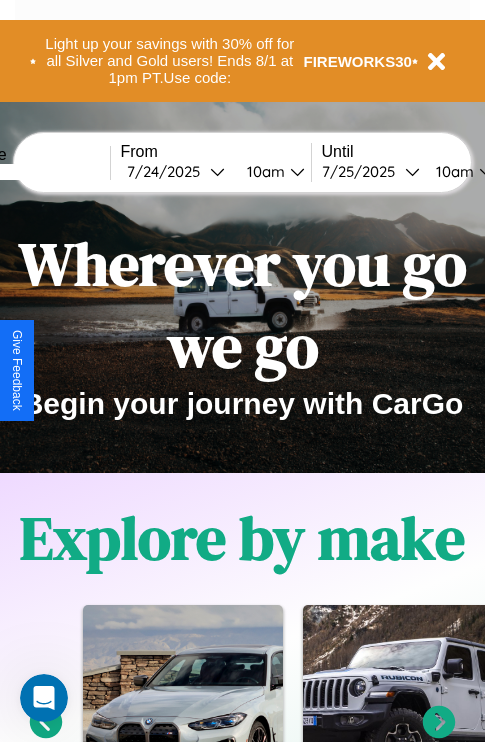 click at bounding box center (35, 172) 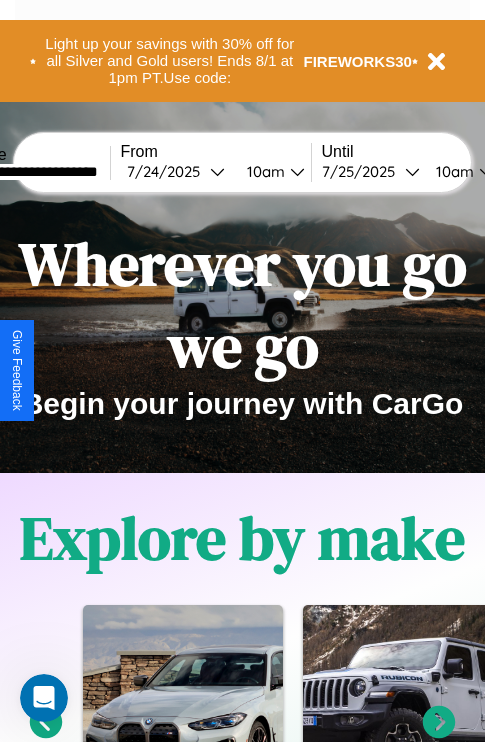type on "**********" 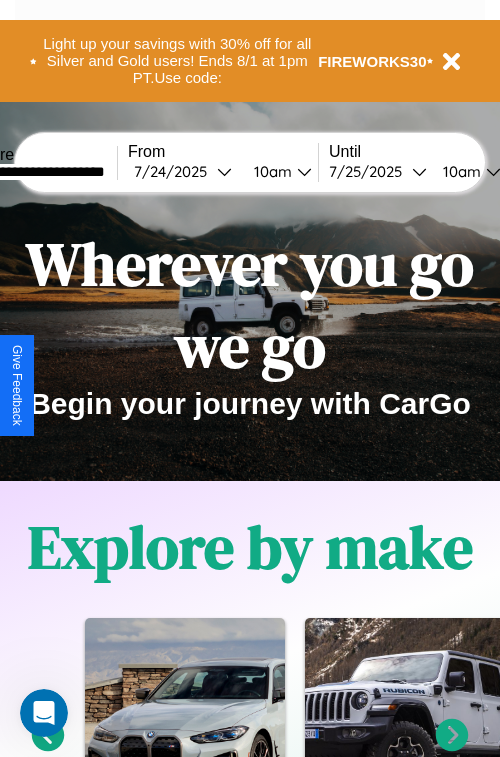 select on "*" 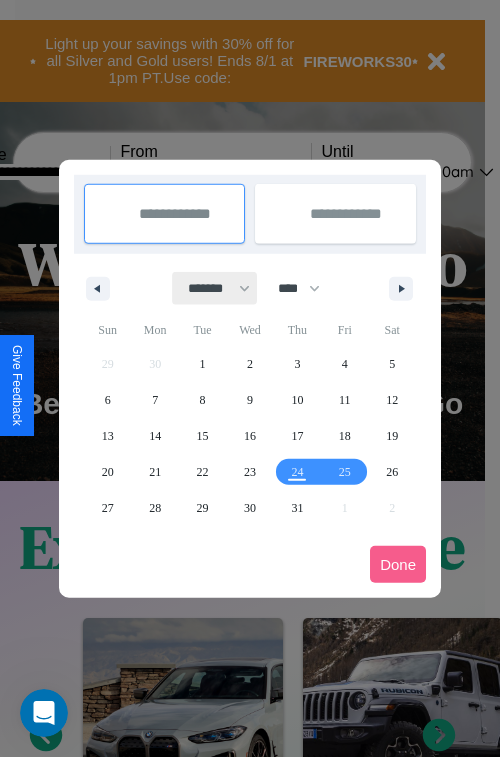click on "******* ******** ***** ***** *** **** **** ****** ********* ******* ******** ********" at bounding box center [215, 288] 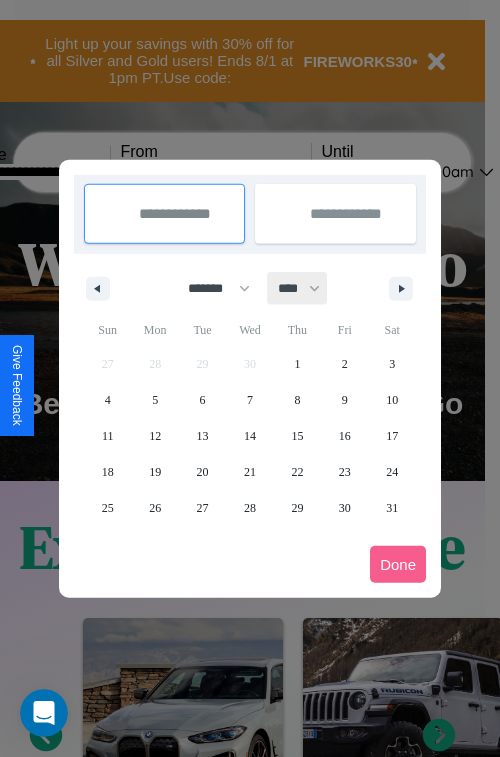 click on "**** **** **** **** **** **** **** **** **** **** **** **** **** **** **** **** **** **** **** **** **** **** **** **** **** **** **** **** **** **** **** **** **** **** **** **** **** **** **** **** **** **** **** **** **** **** **** **** **** **** **** **** **** **** **** **** **** **** **** **** **** **** **** **** **** **** **** **** **** **** **** **** **** **** **** **** **** **** **** **** **** **** **** **** **** **** **** **** **** **** **** **** **** **** **** **** **** **** **** **** **** **** **** **** **** **** **** **** **** **** **** **** **** **** **** **** **** **** **** **** ****" at bounding box center [298, 288] 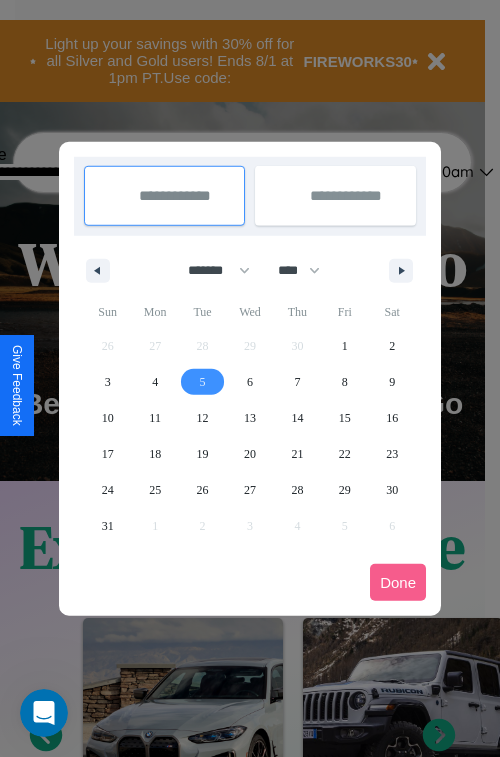 click on "5" at bounding box center (203, 382) 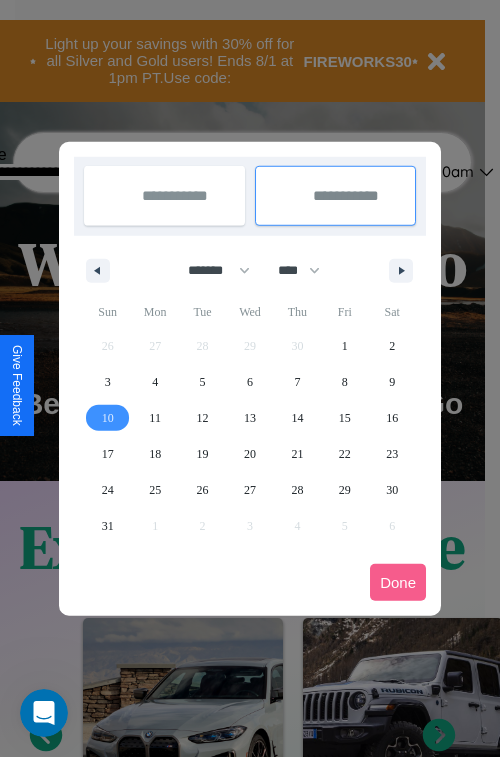 click on "10" at bounding box center [108, 418] 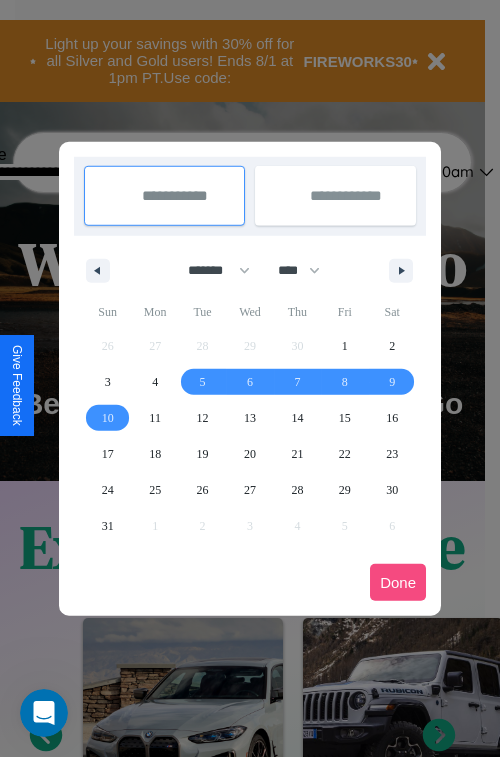 click on "Done" at bounding box center (398, 582) 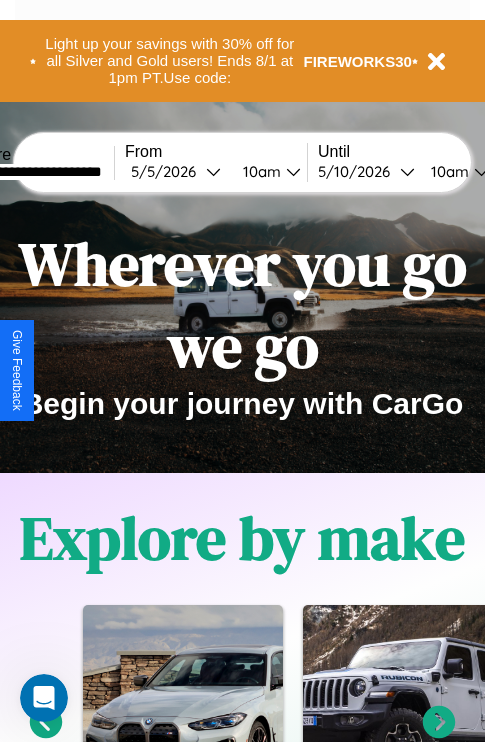 scroll, scrollTop: 0, scrollLeft: 72, axis: horizontal 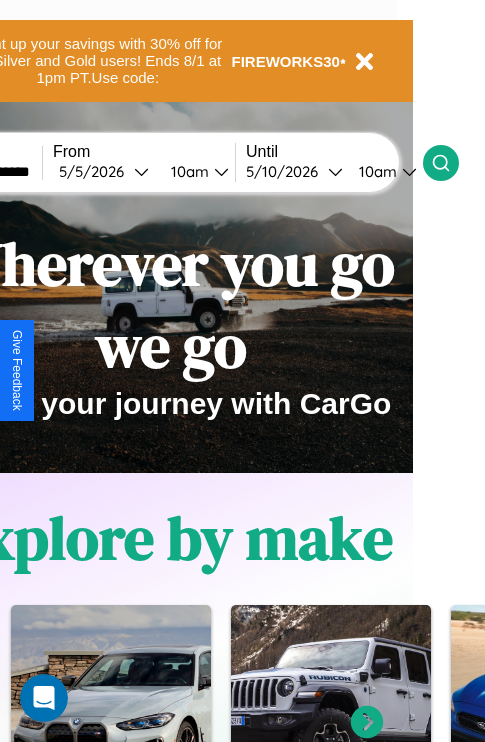 click 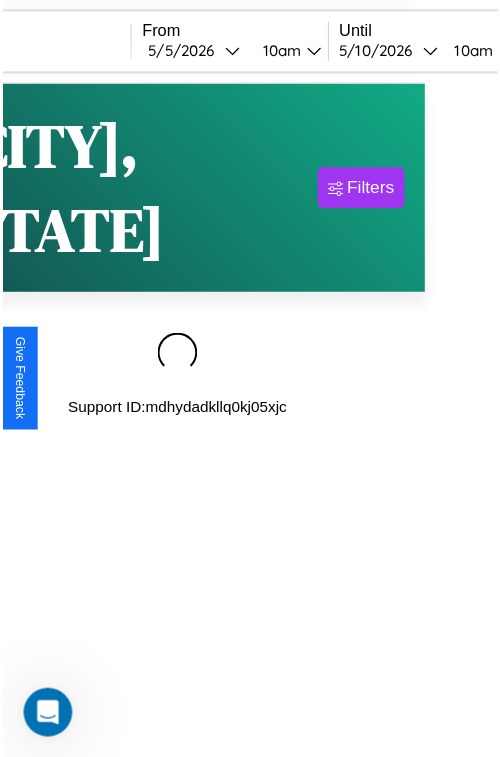 scroll, scrollTop: 0, scrollLeft: 0, axis: both 